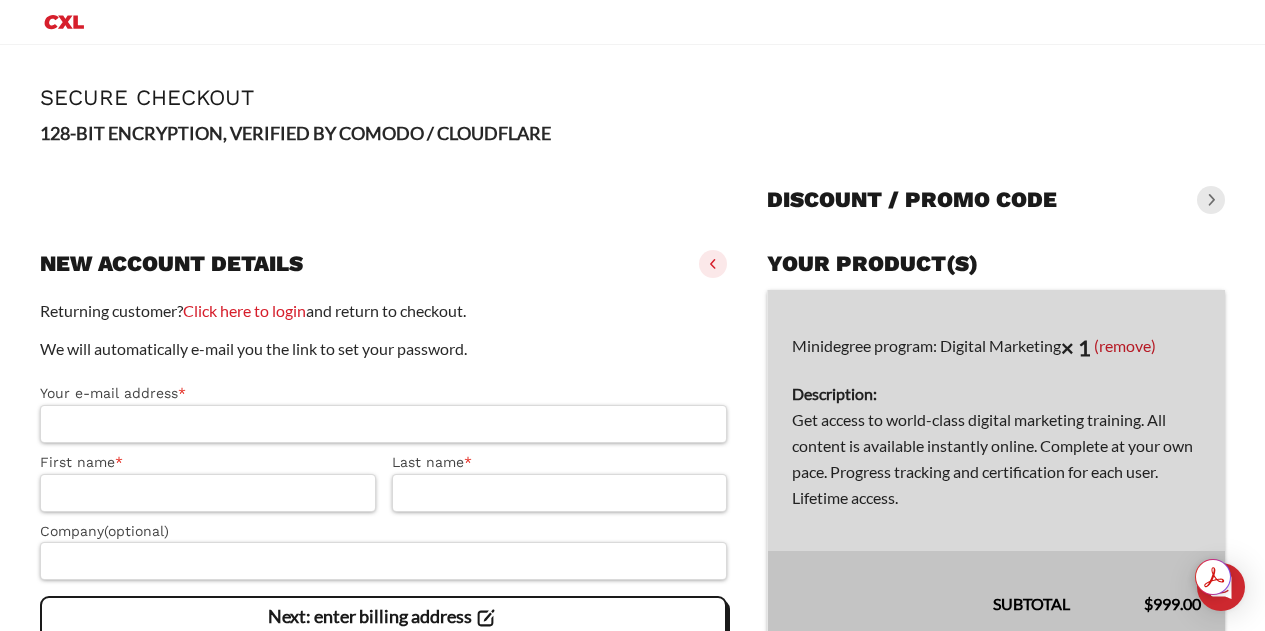 scroll, scrollTop: 0, scrollLeft: 0, axis: both 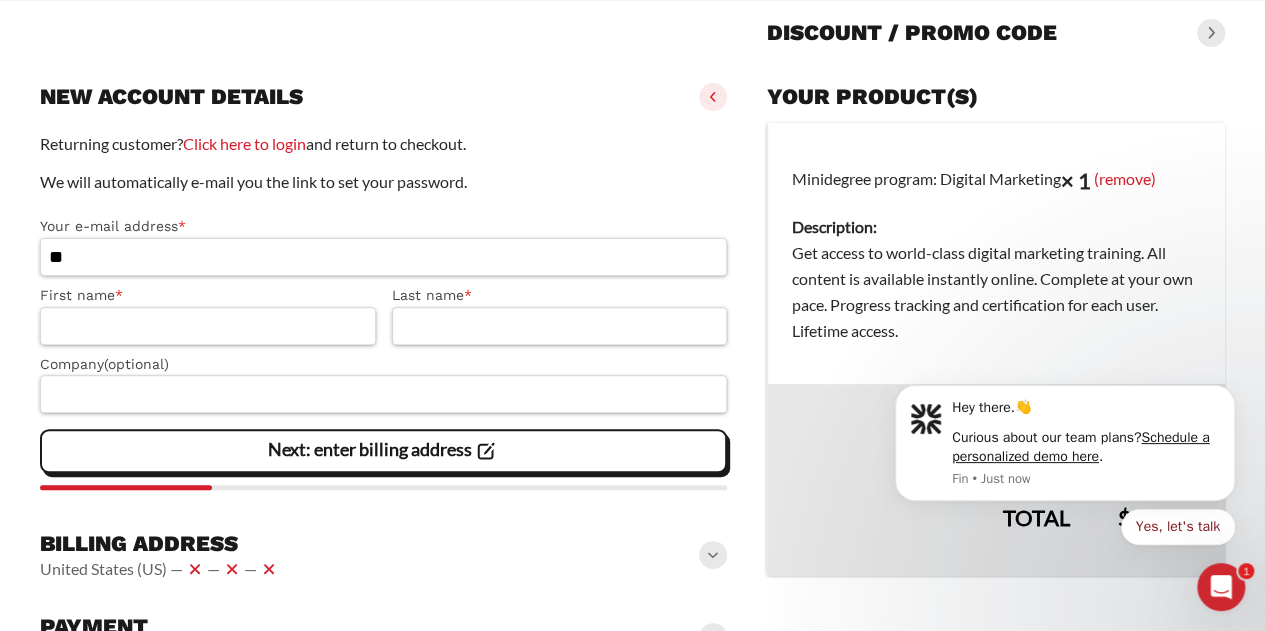 type on "*" 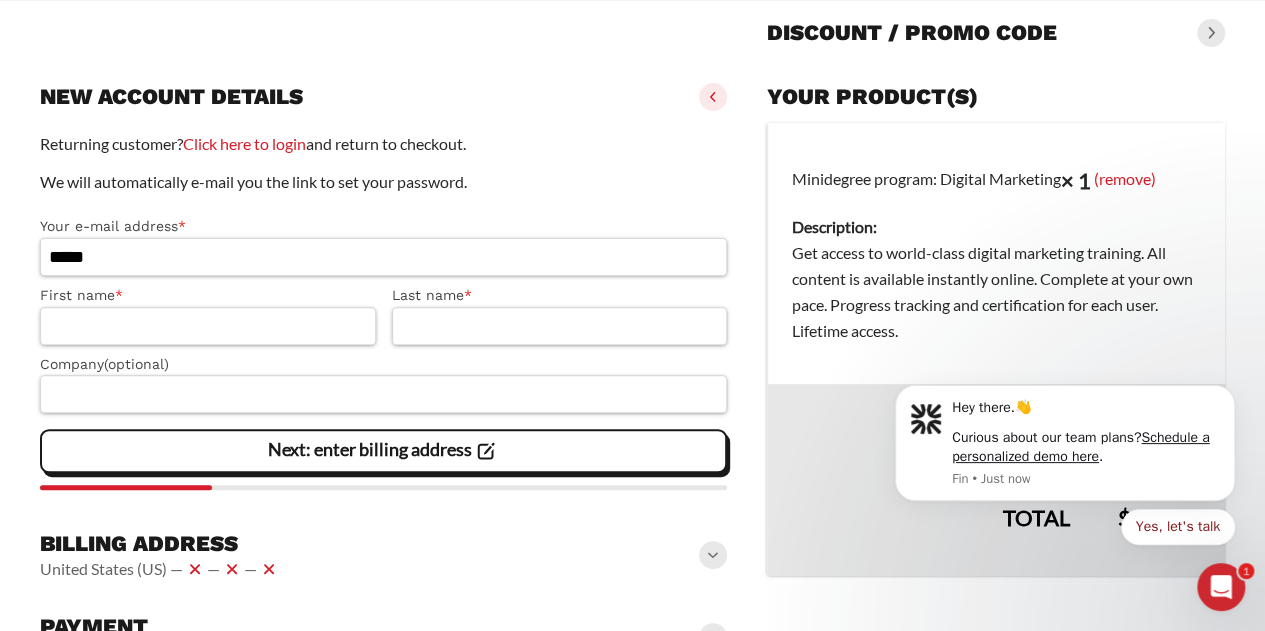 type on "**********" 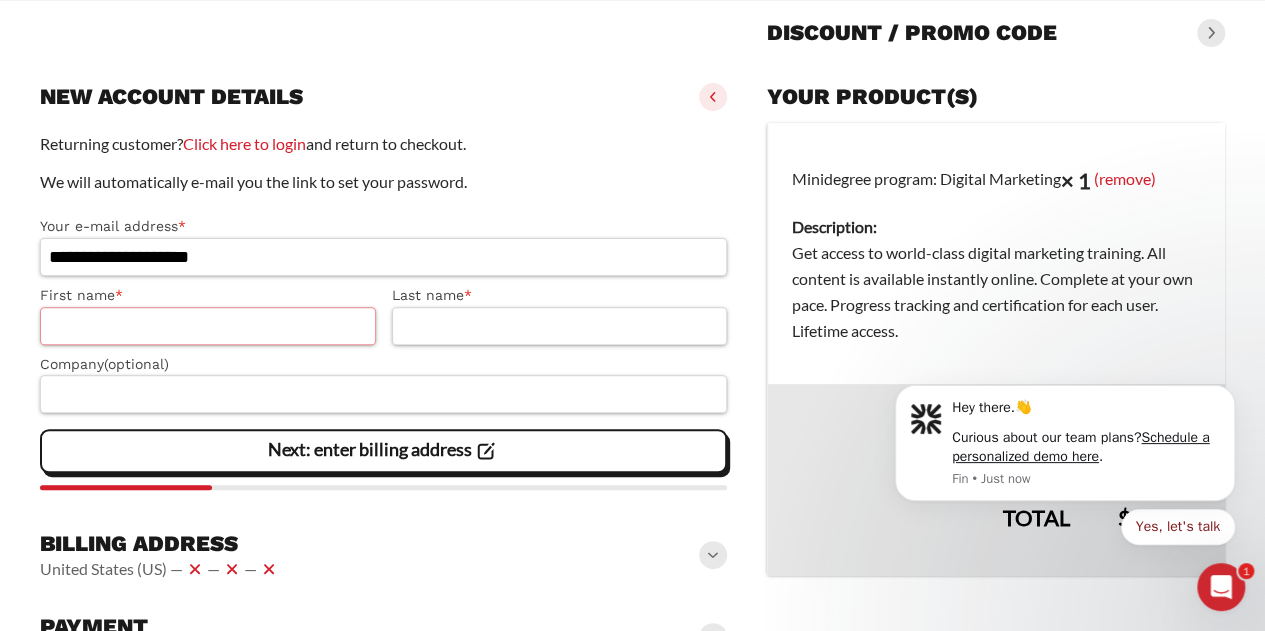 type on "*******" 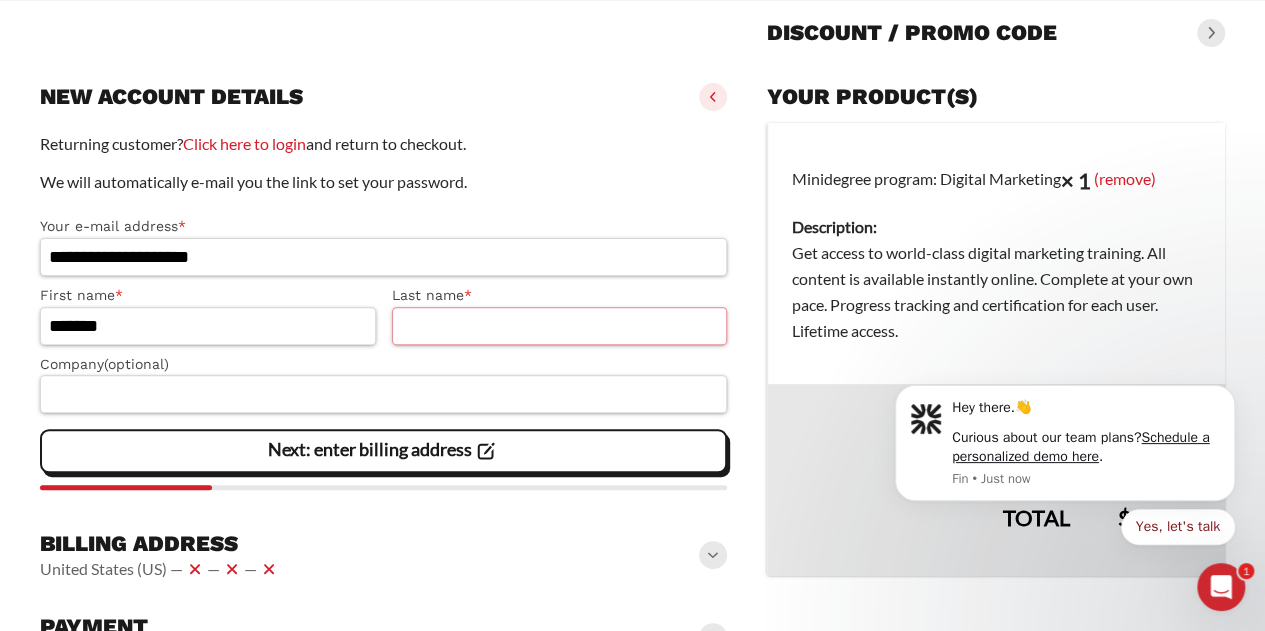 type on "********" 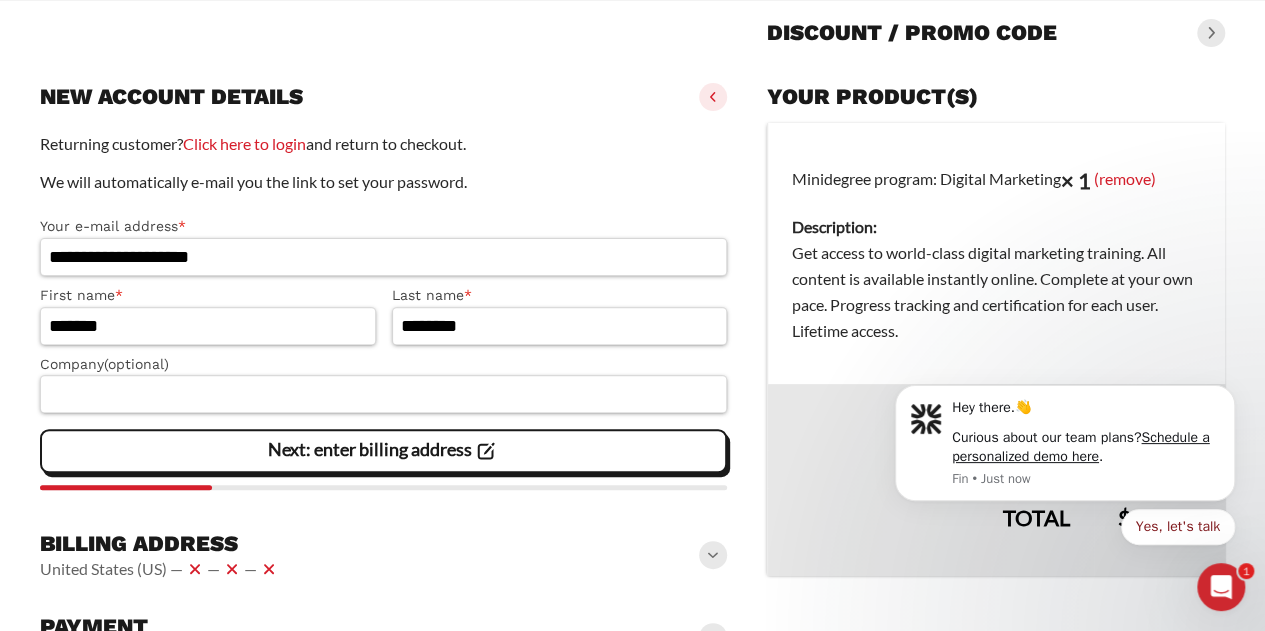 select on "**" 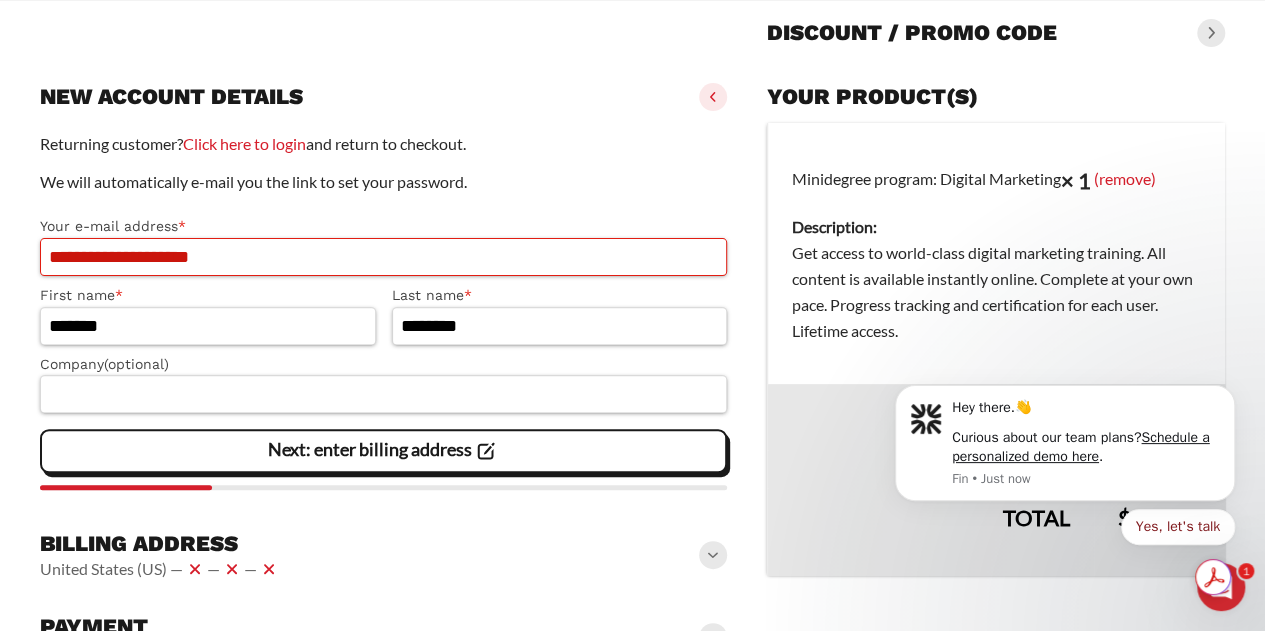 scroll, scrollTop: 254, scrollLeft: 0, axis: vertical 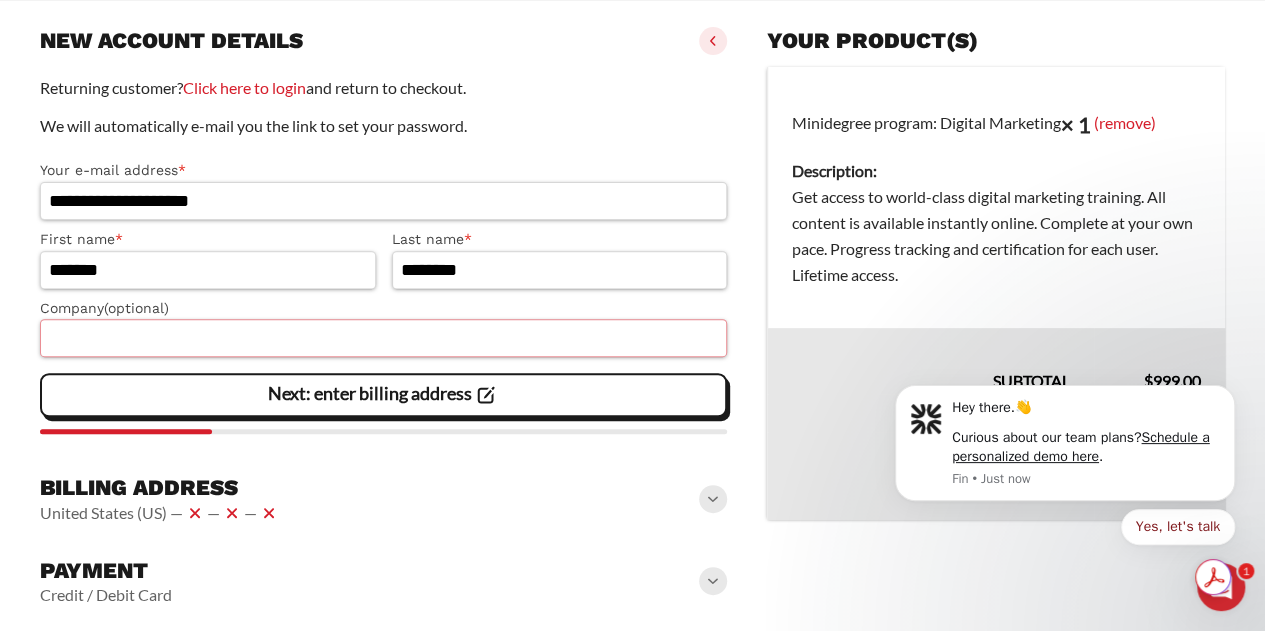 click on "Company  (optional)" at bounding box center [383, 338] 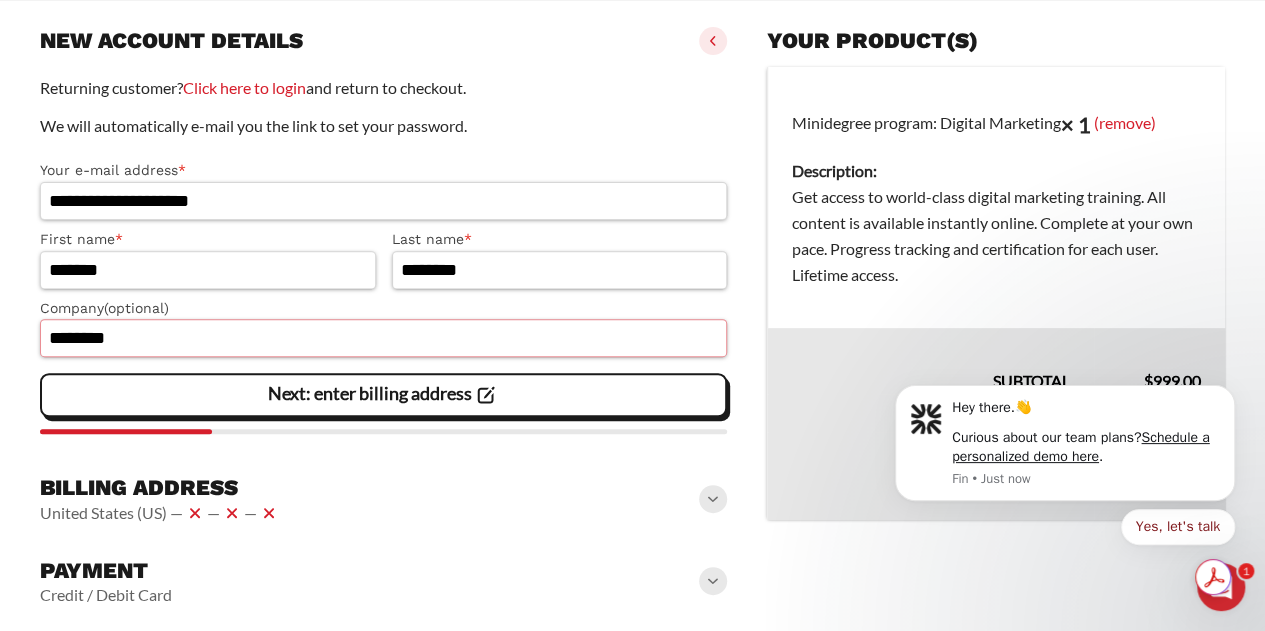 type on "********" 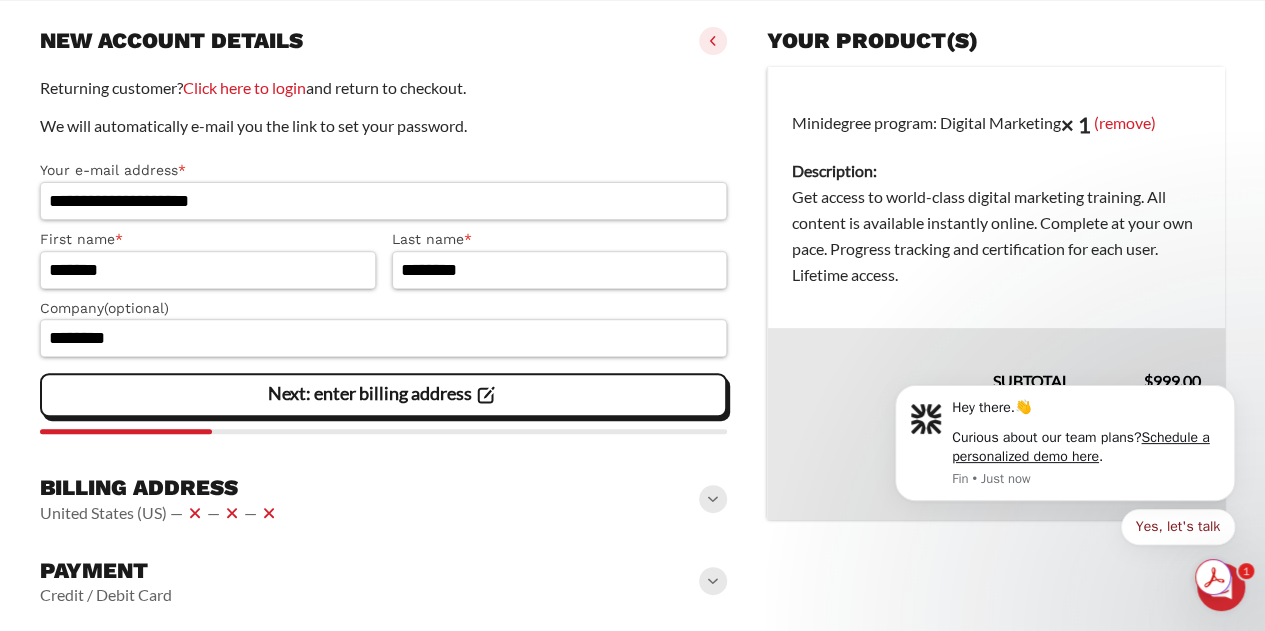 click on "Next: enter billing address" 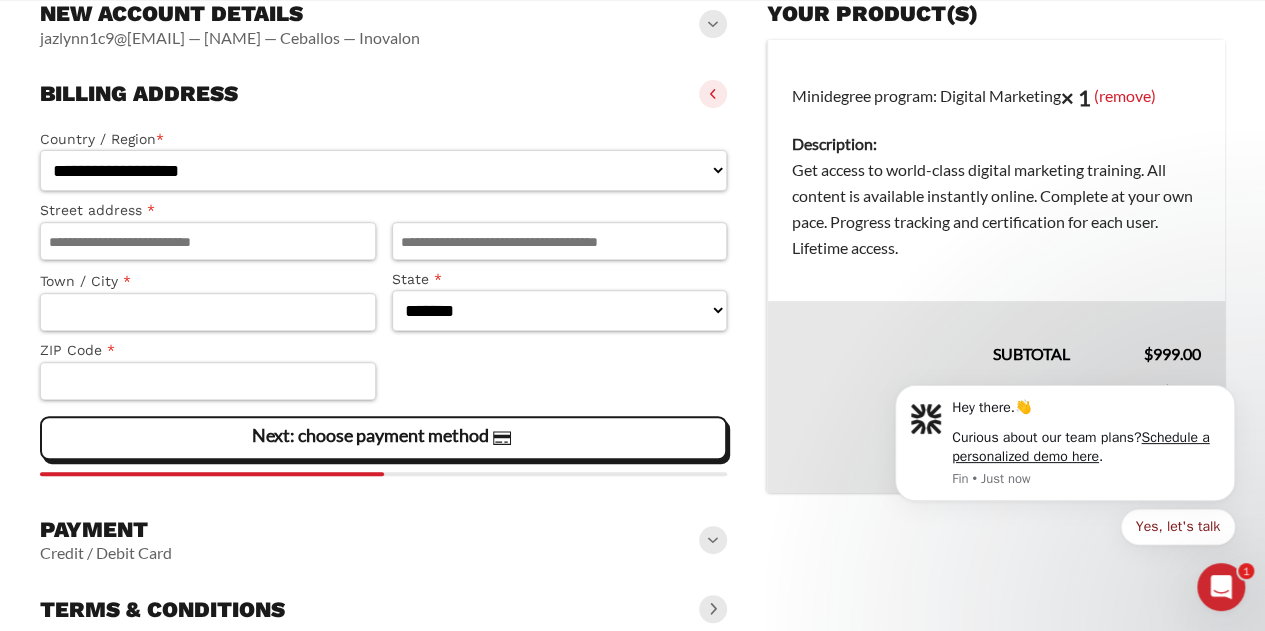scroll, scrollTop: 282, scrollLeft: 0, axis: vertical 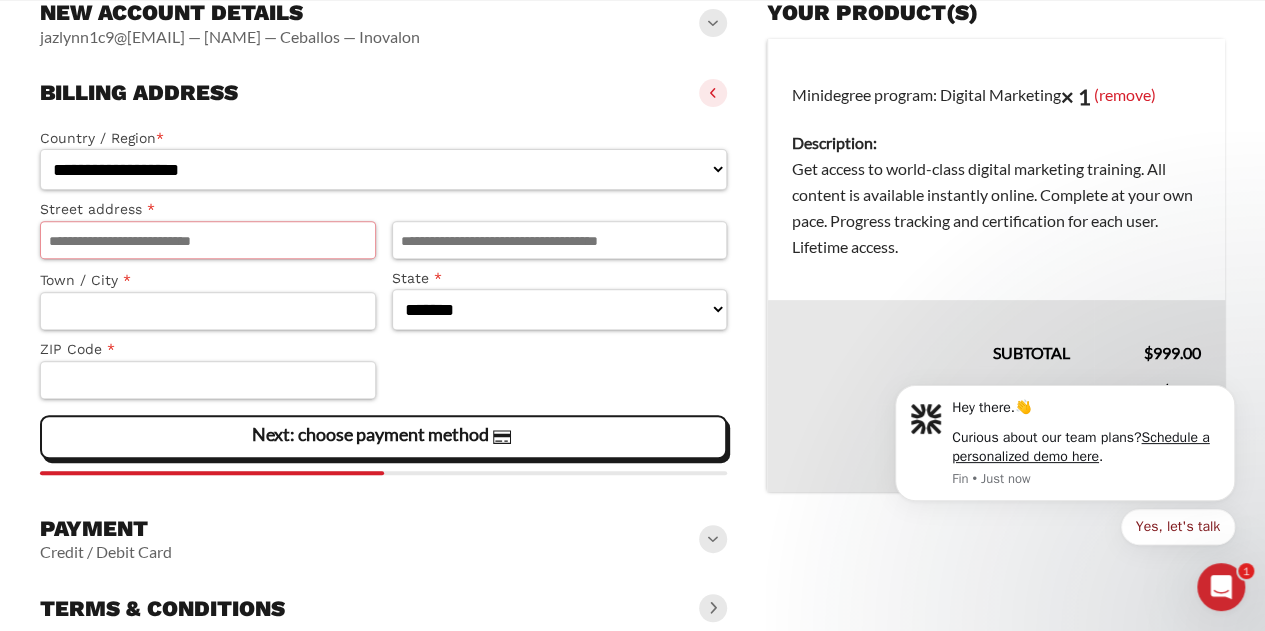 click on "Street address *" at bounding box center [208, 240] 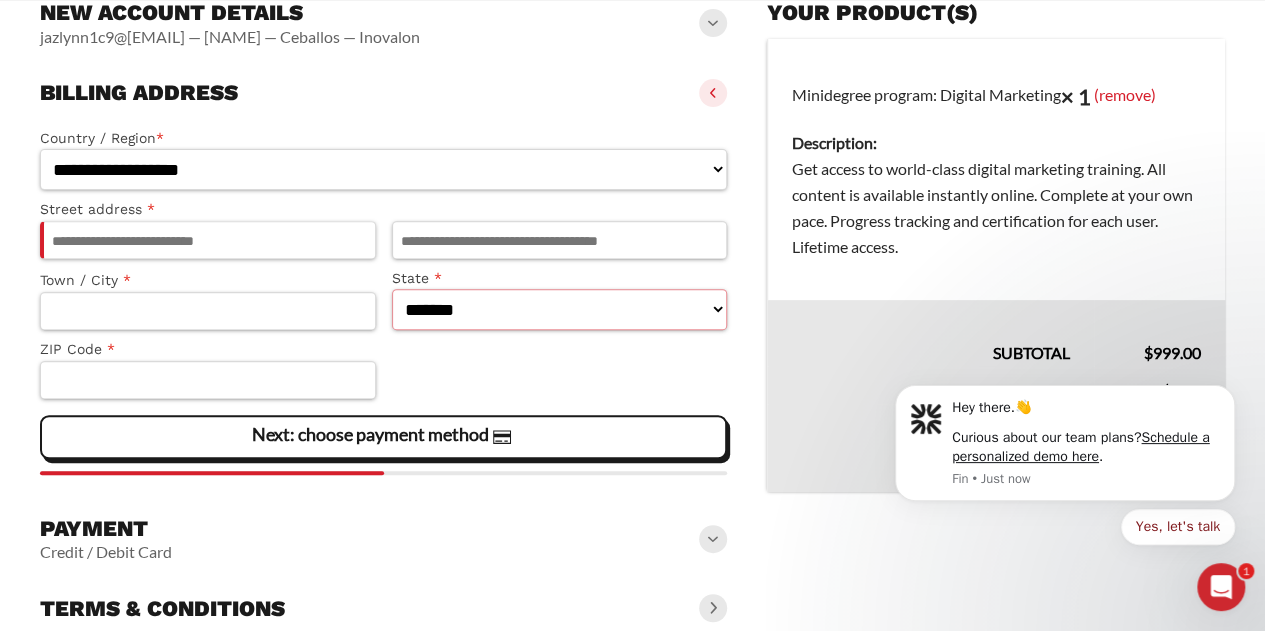 click on "**********" at bounding box center [560, 309] 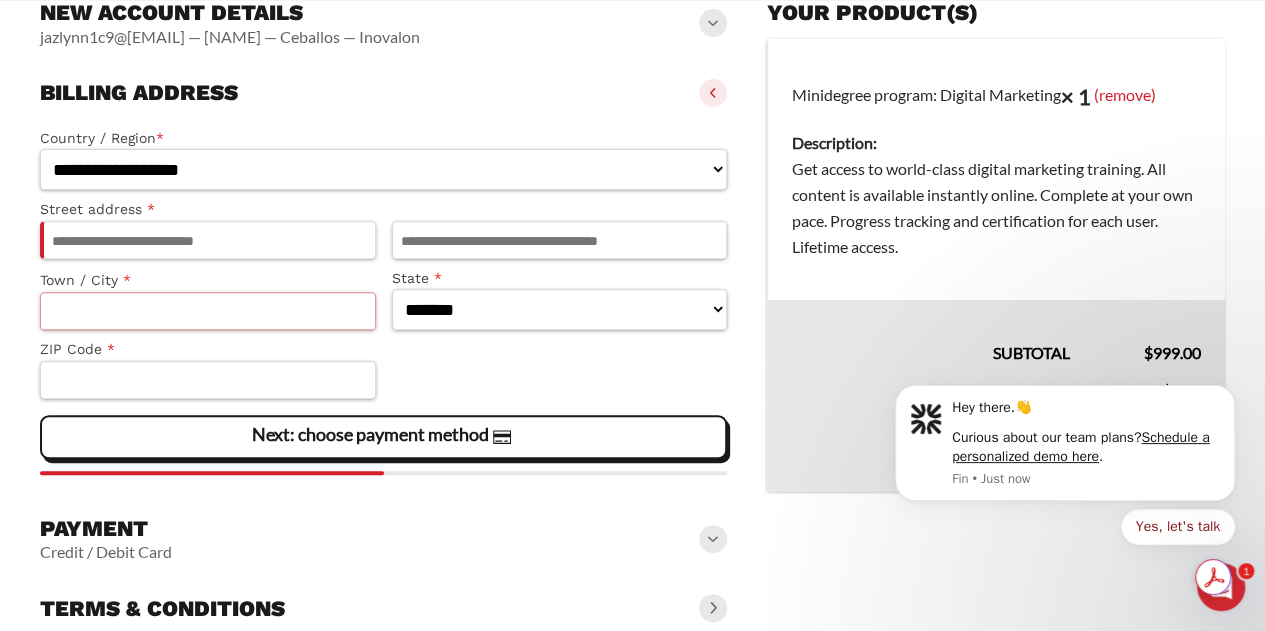 click on "Town / City *" at bounding box center (208, 311) 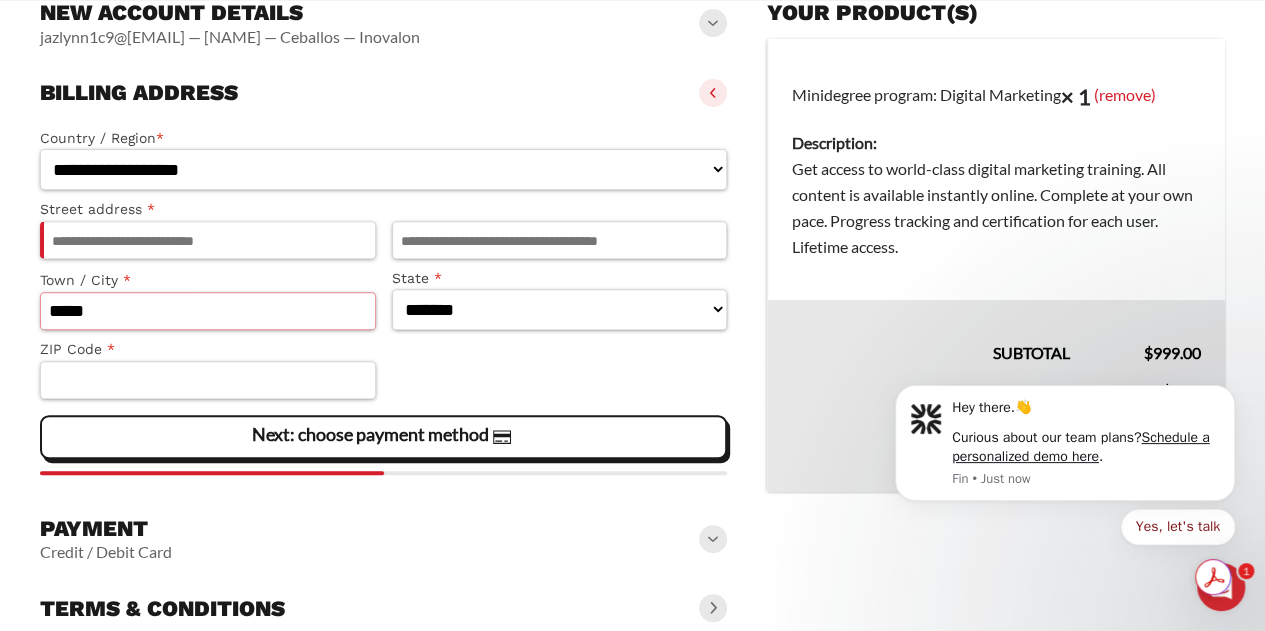 type on "*****" 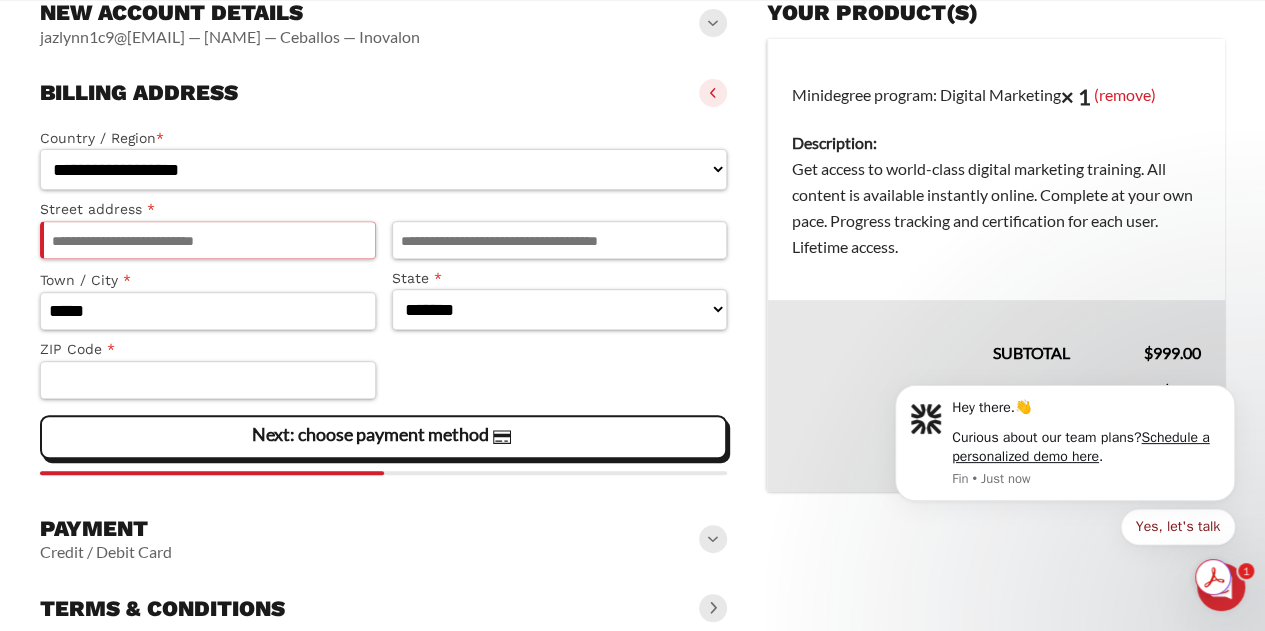 click on "Street address *" at bounding box center (208, 240) 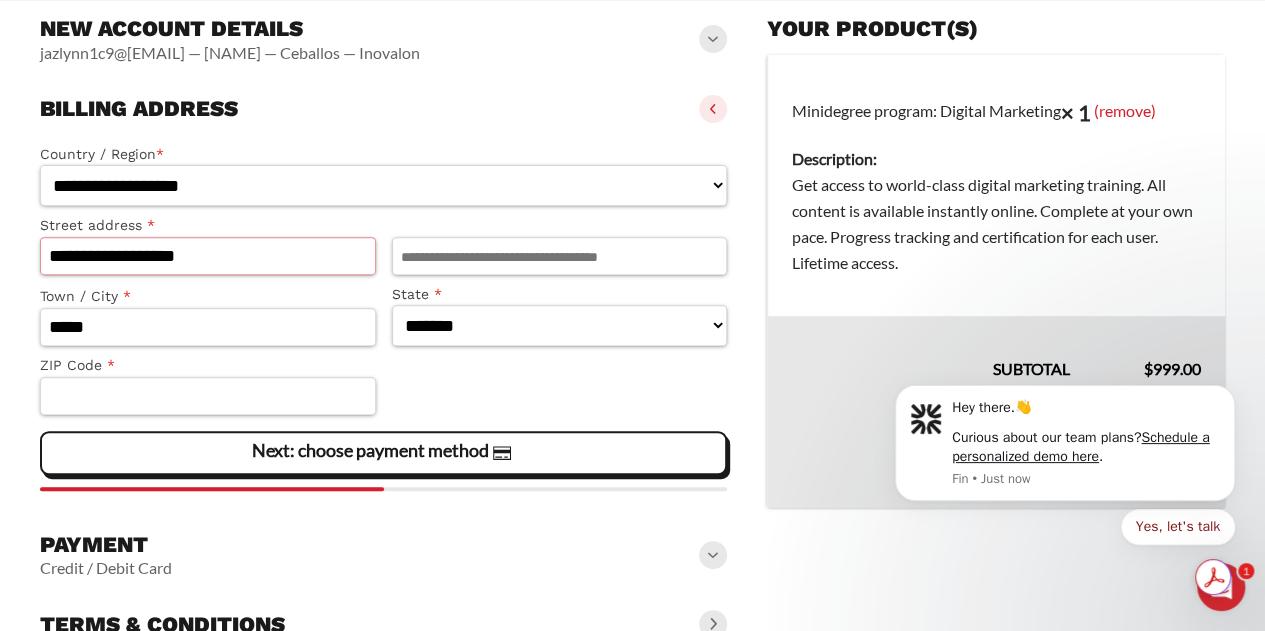 scroll, scrollTop: 267, scrollLeft: 0, axis: vertical 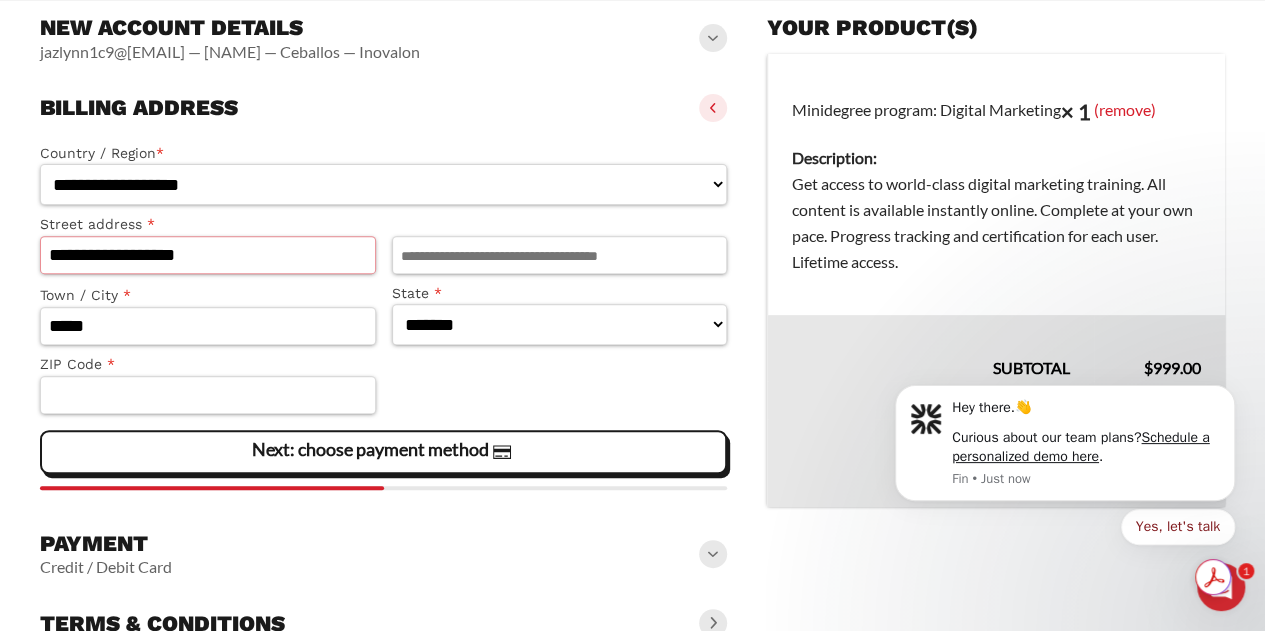 type on "**********" 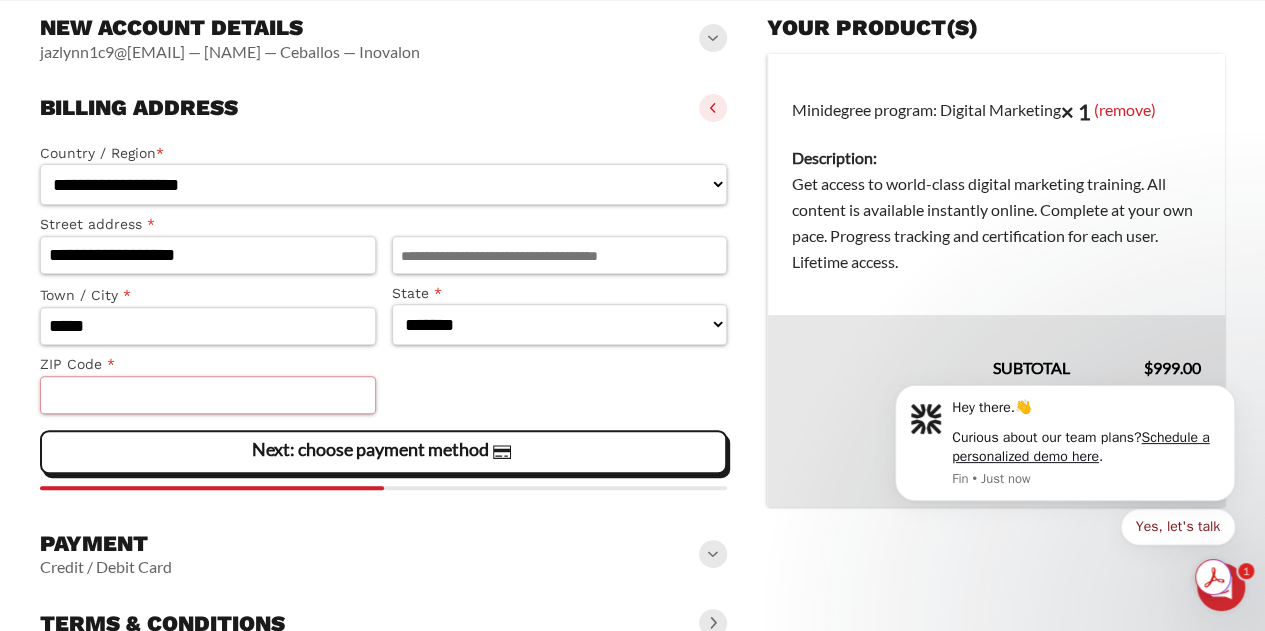 click on "ZIP Code   *" at bounding box center [208, 395] 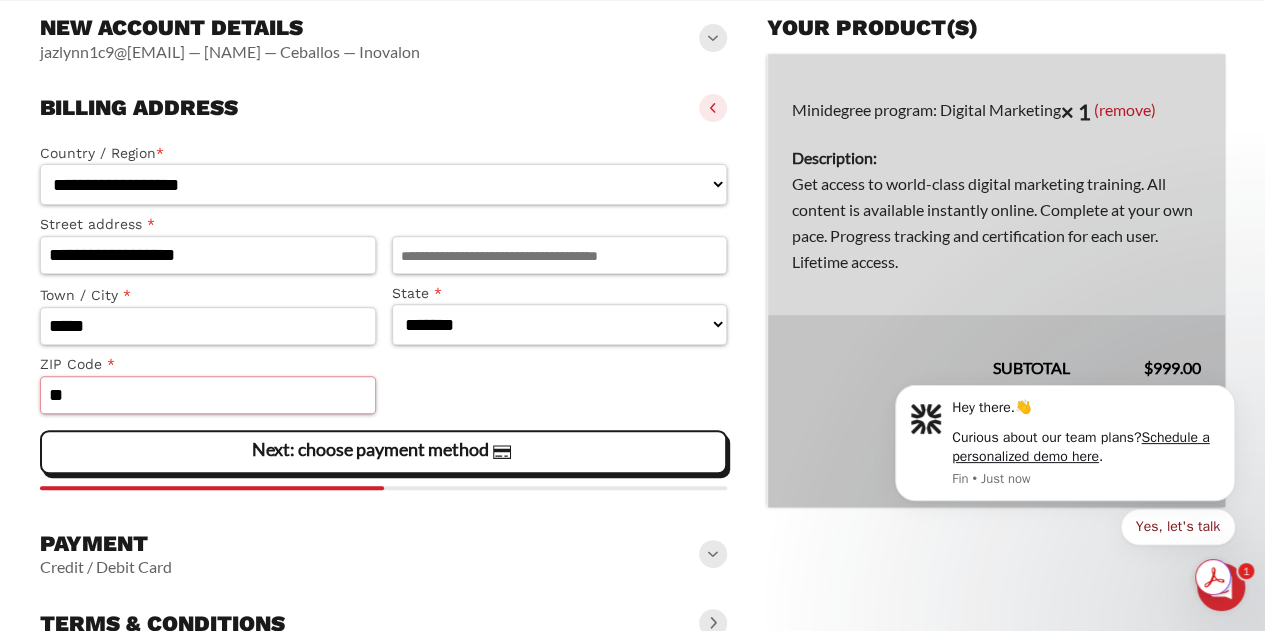 type on "*" 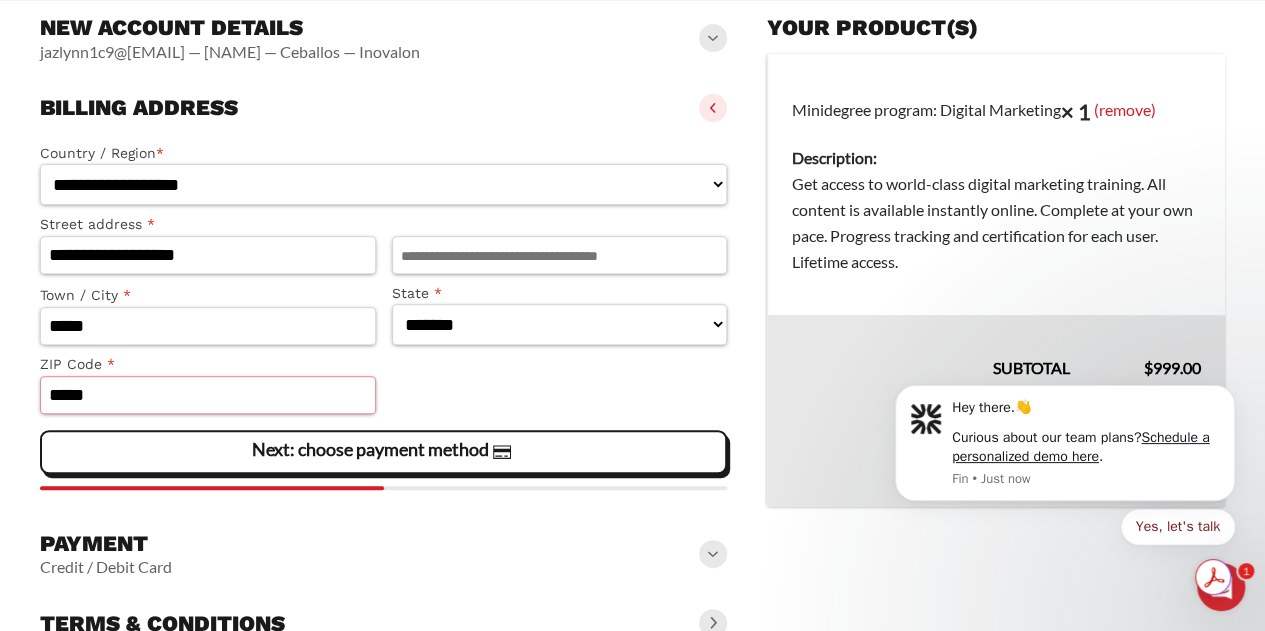 type on "*****" 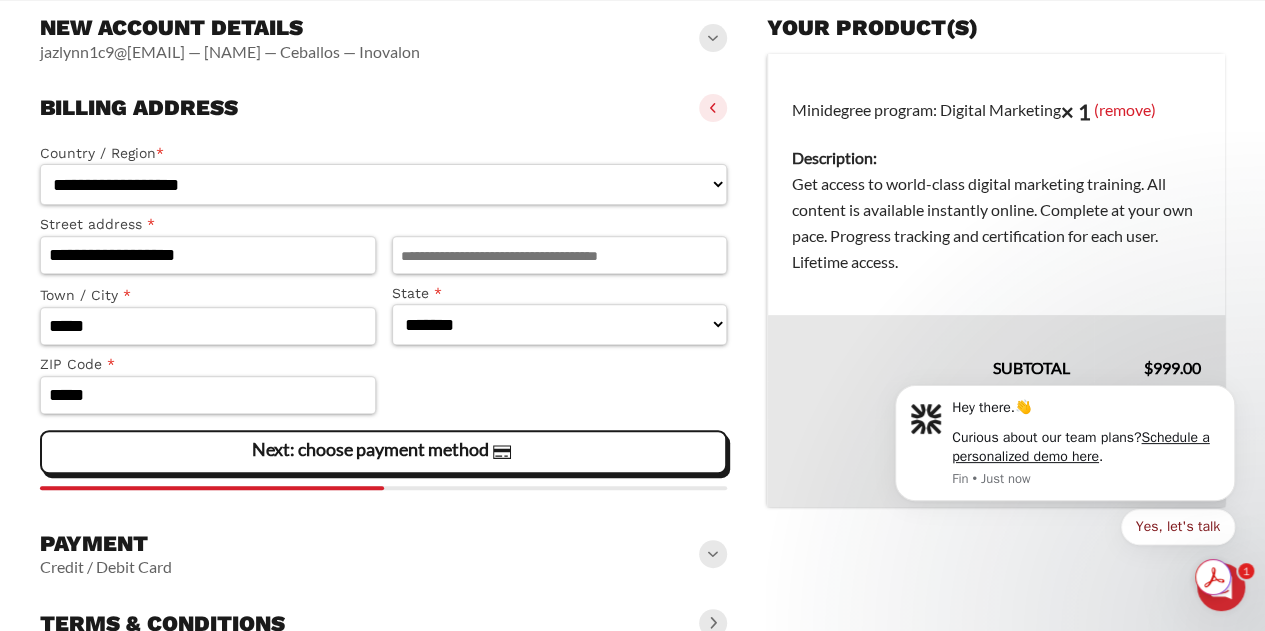 click on "Next: choose payment method" 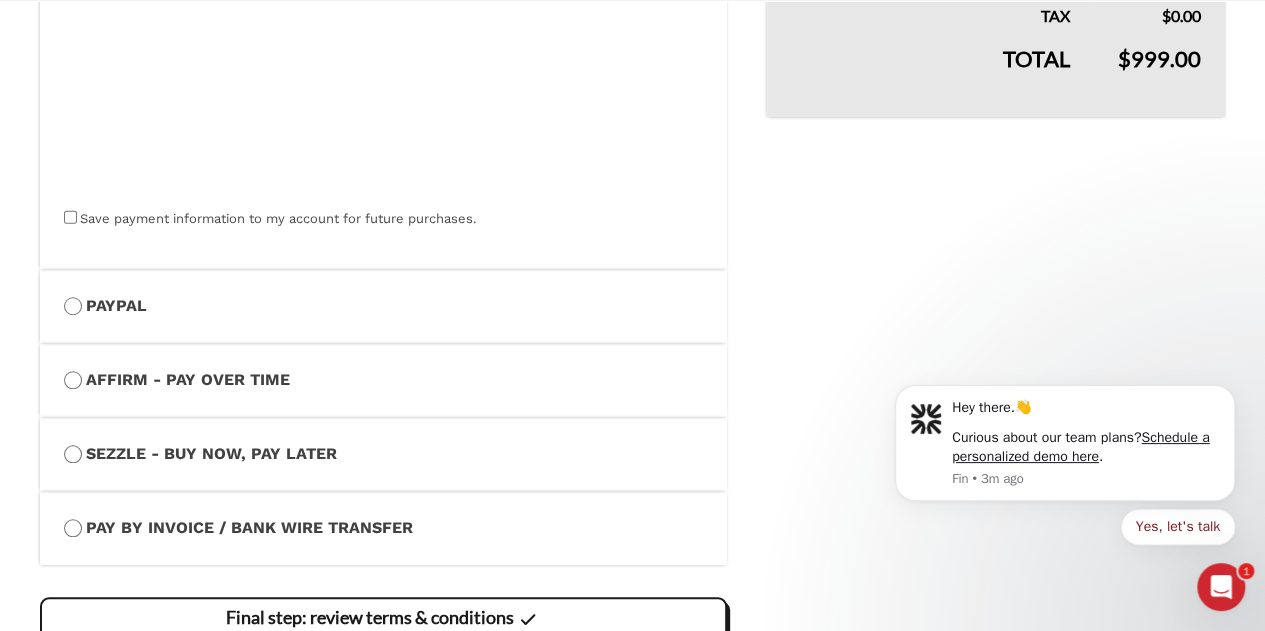 scroll, scrollTop: 803, scrollLeft: 0, axis: vertical 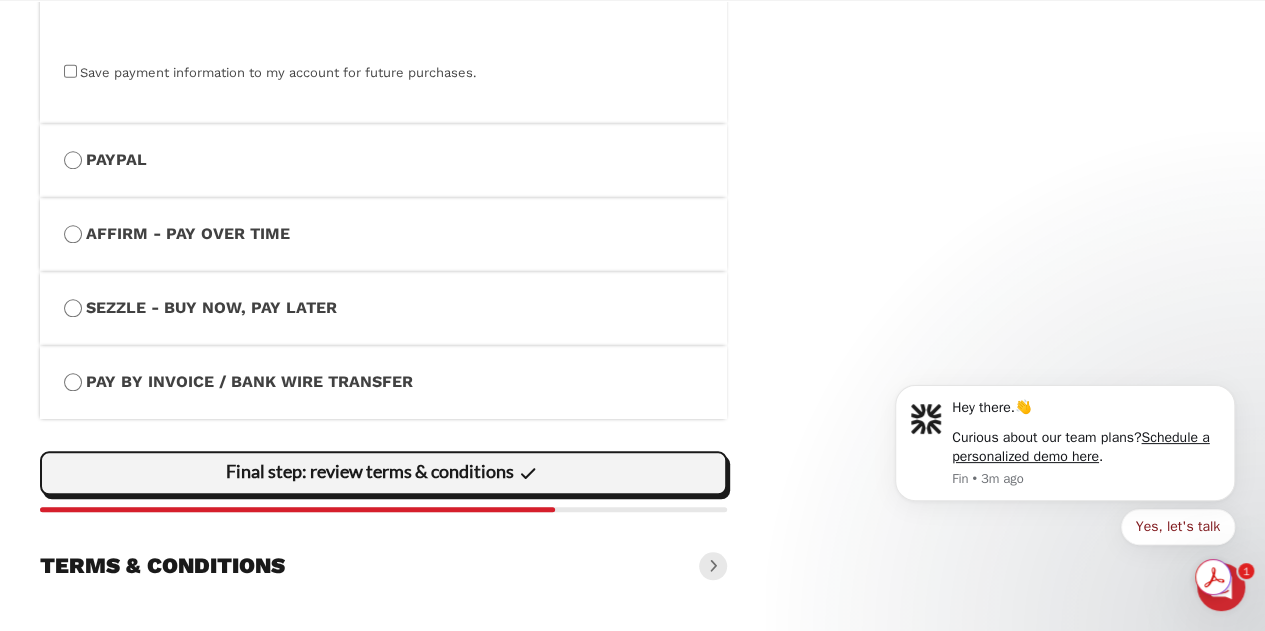 click on "Final step: review terms & conditions" at bounding box center (0, 0) 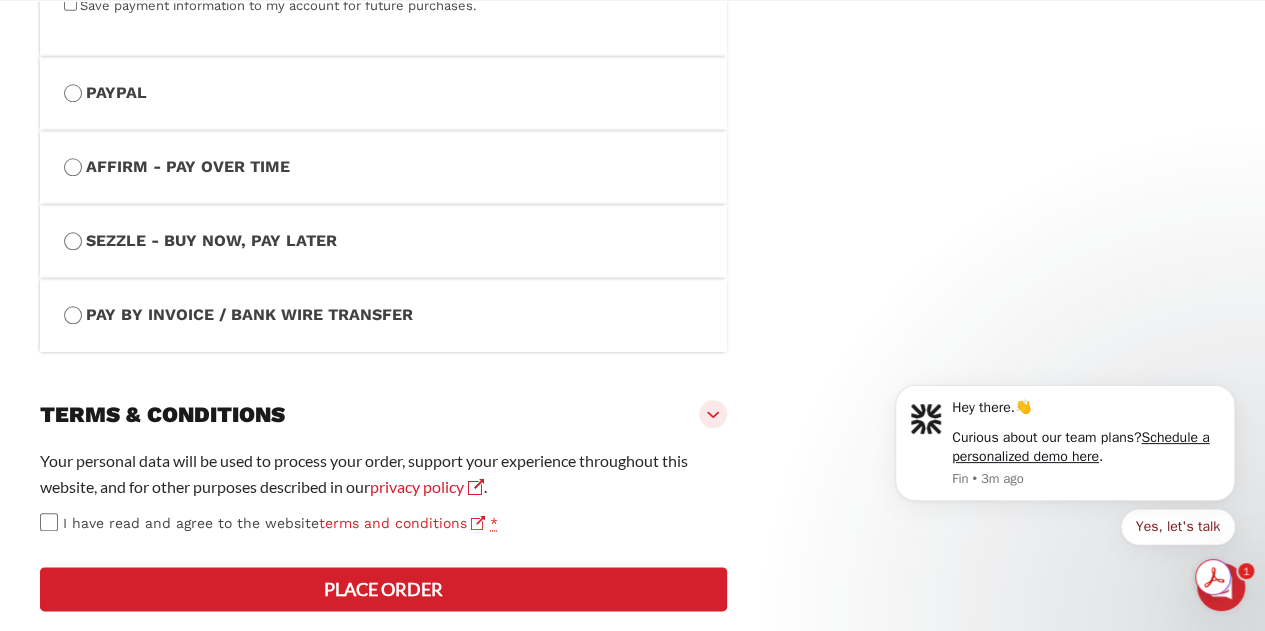 scroll, scrollTop: 906, scrollLeft: 0, axis: vertical 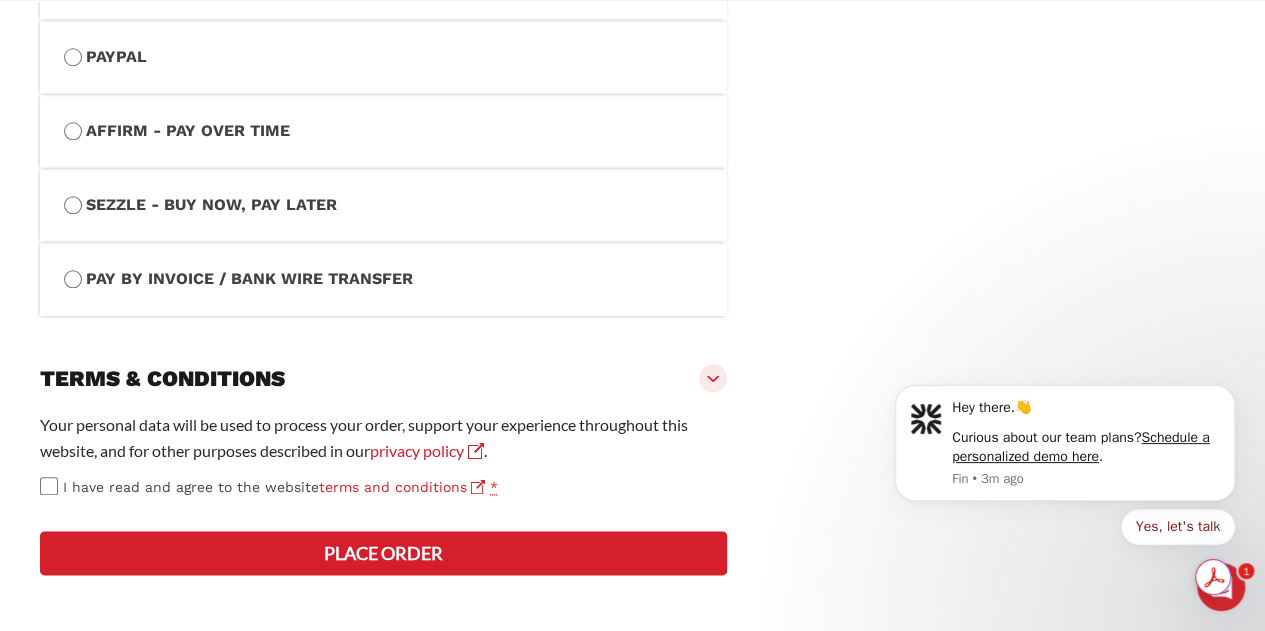 click on "Your personal data will be used to process your order, support your experience throughout this website, and for other purposes described in our privacy policy. I have read and agree to the website terms and conditions * Place order We're processing your payment. Do not refresh this page." at bounding box center (383, 495) 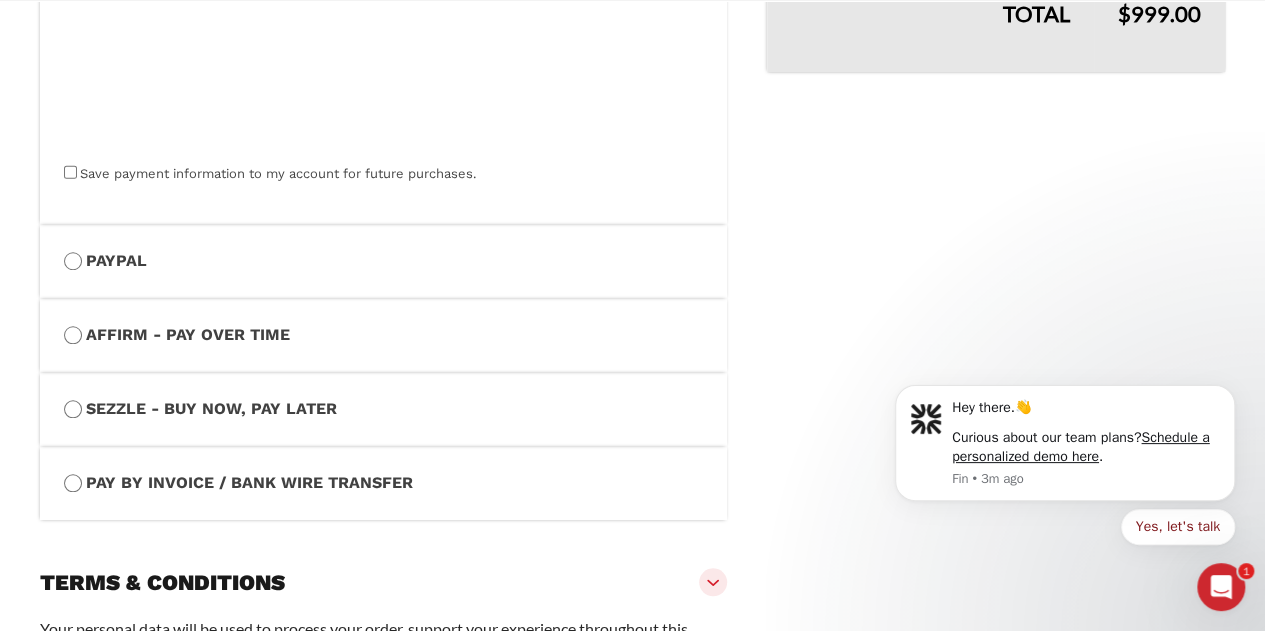 scroll, scrollTop: 978, scrollLeft: 0, axis: vertical 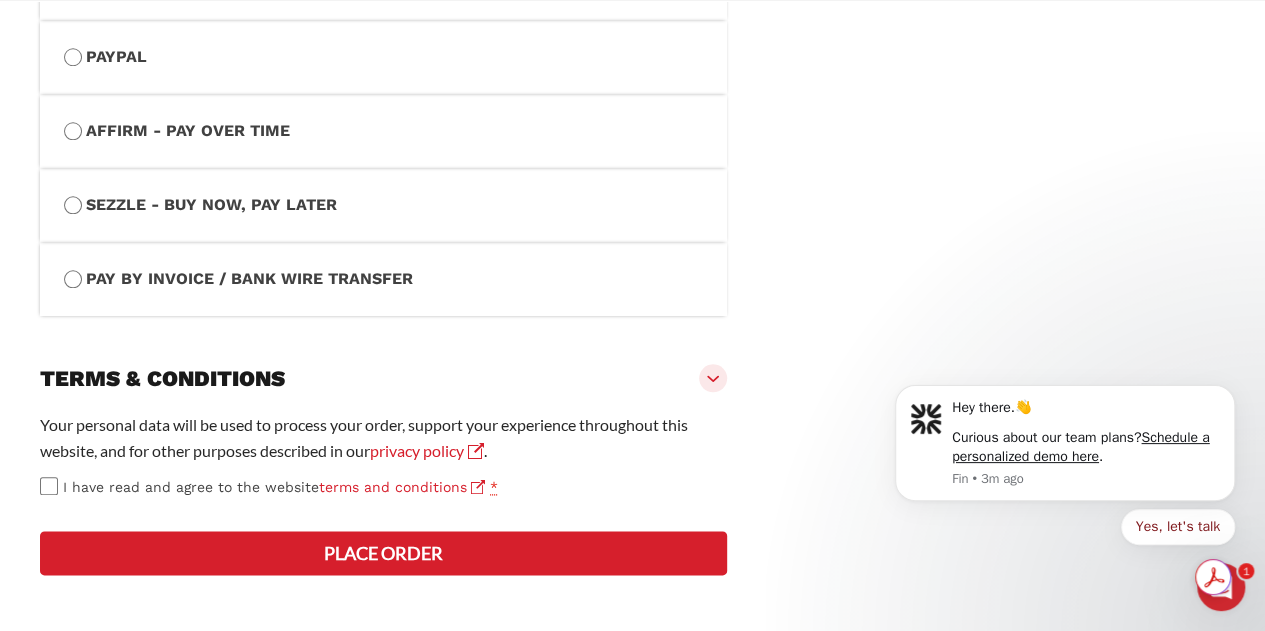 click on "Place order" at bounding box center (383, 553) 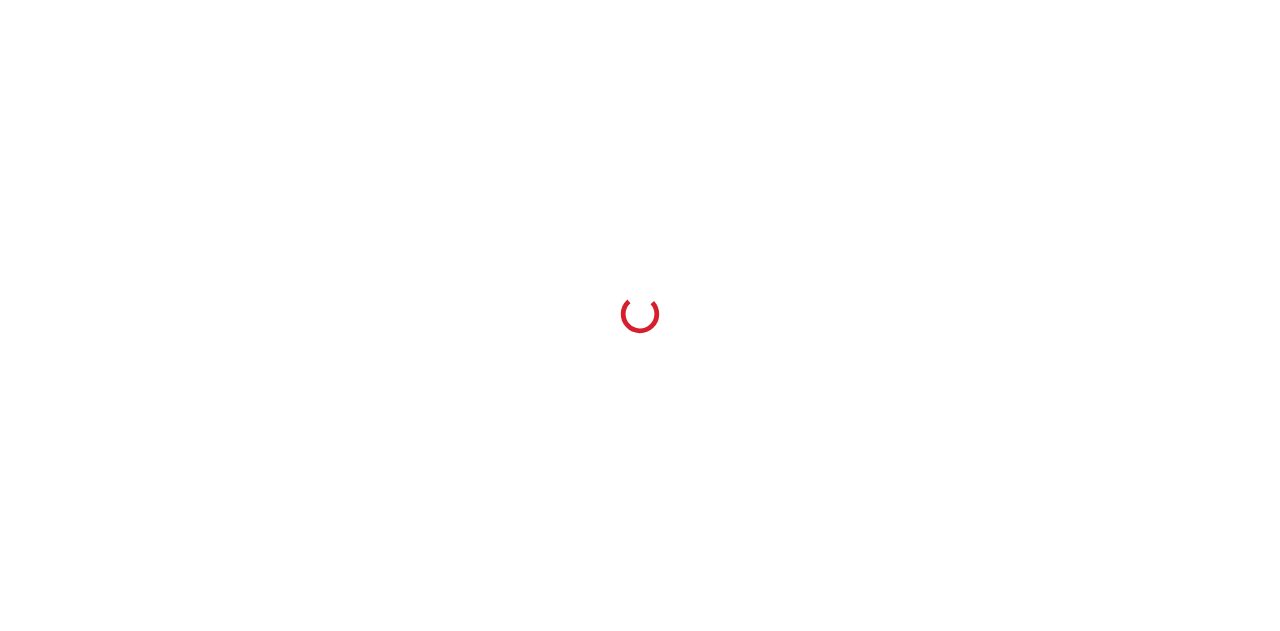 scroll, scrollTop: 0, scrollLeft: 0, axis: both 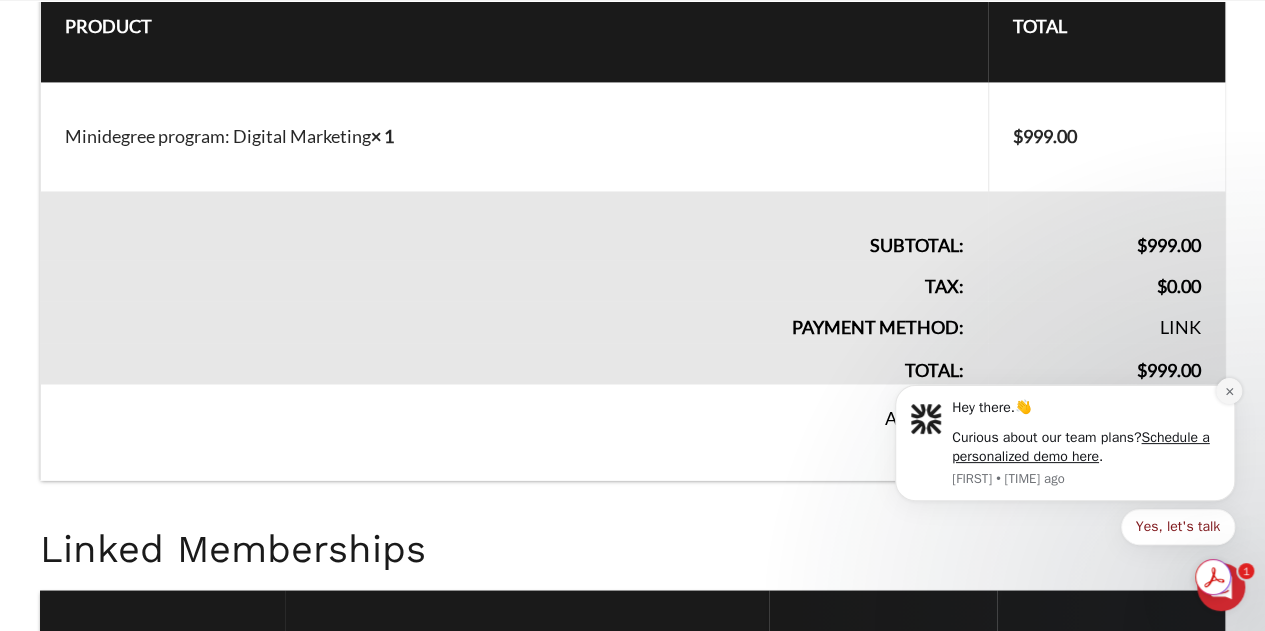 click at bounding box center (1229, 391) 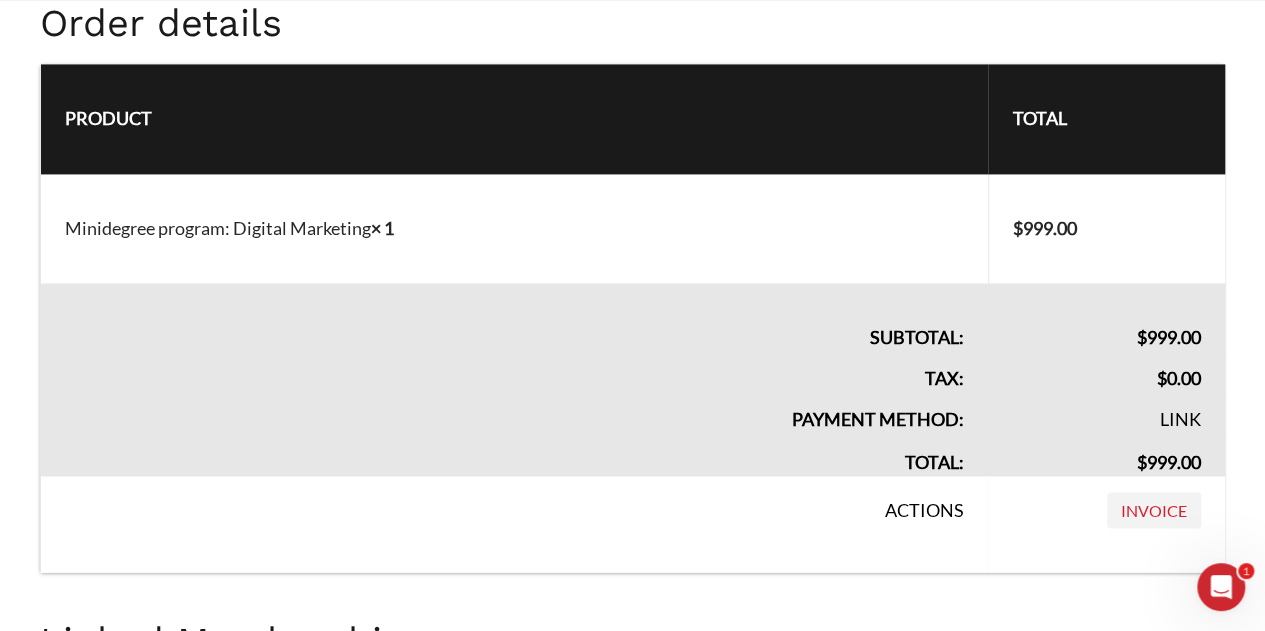 scroll, scrollTop: 1439, scrollLeft: 0, axis: vertical 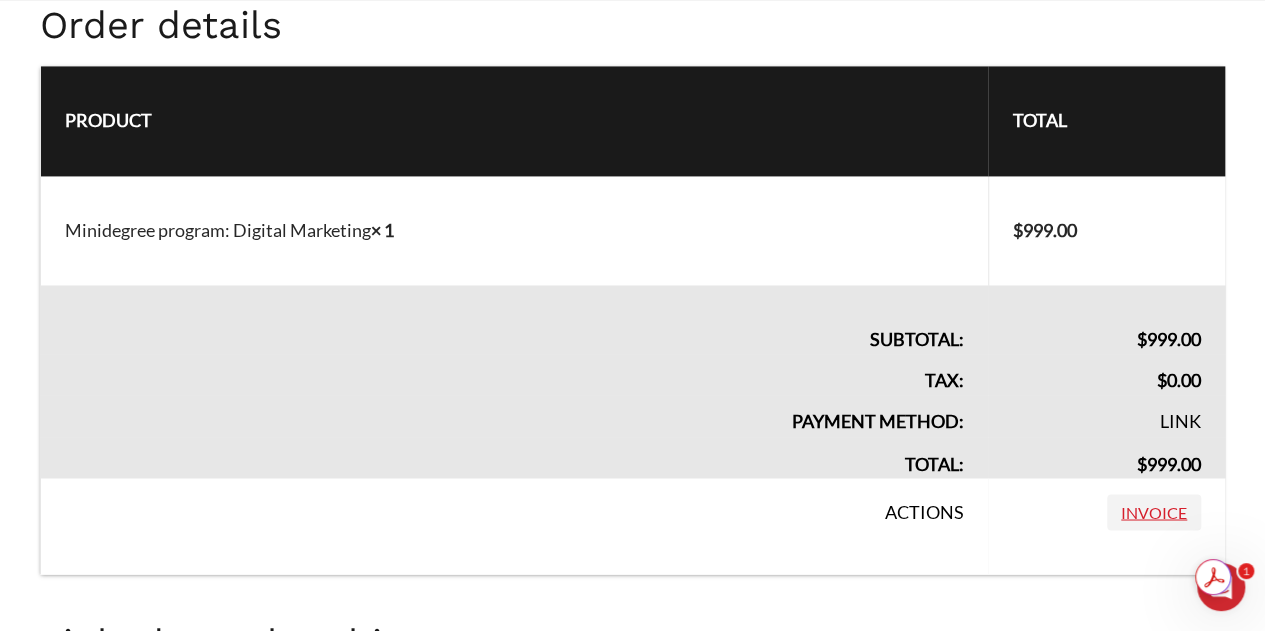 click on "Invoice" at bounding box center [1154, 512] 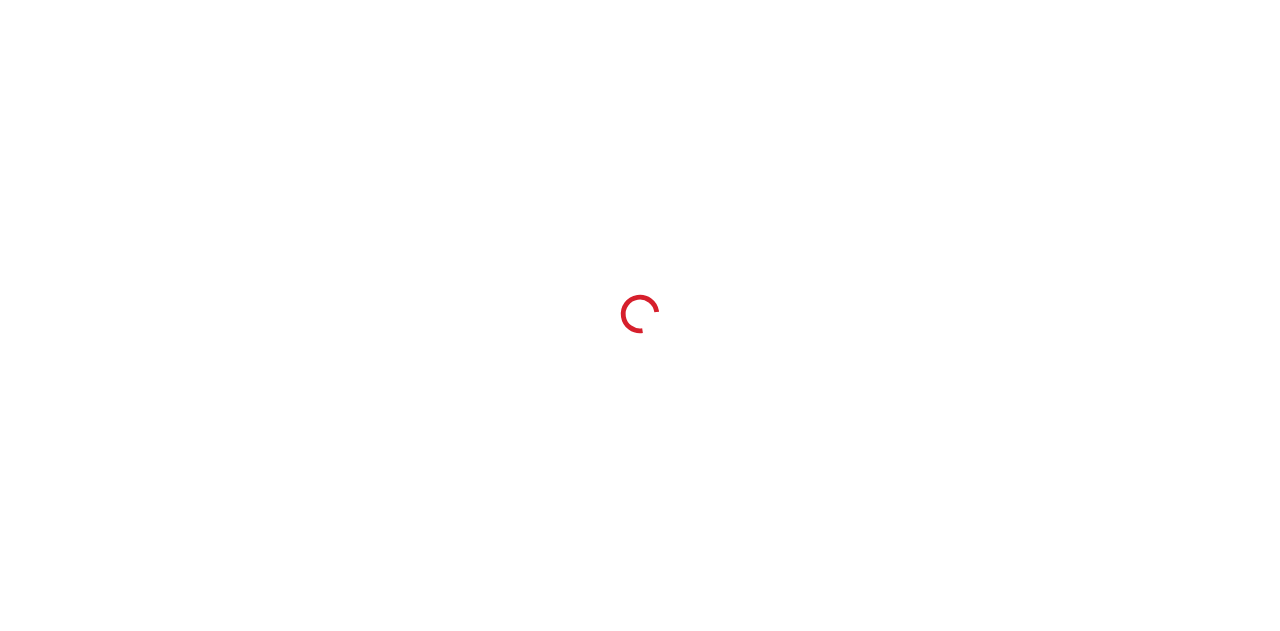 scroll, scrollTop: 0, scrollLeft: 0, axis: both 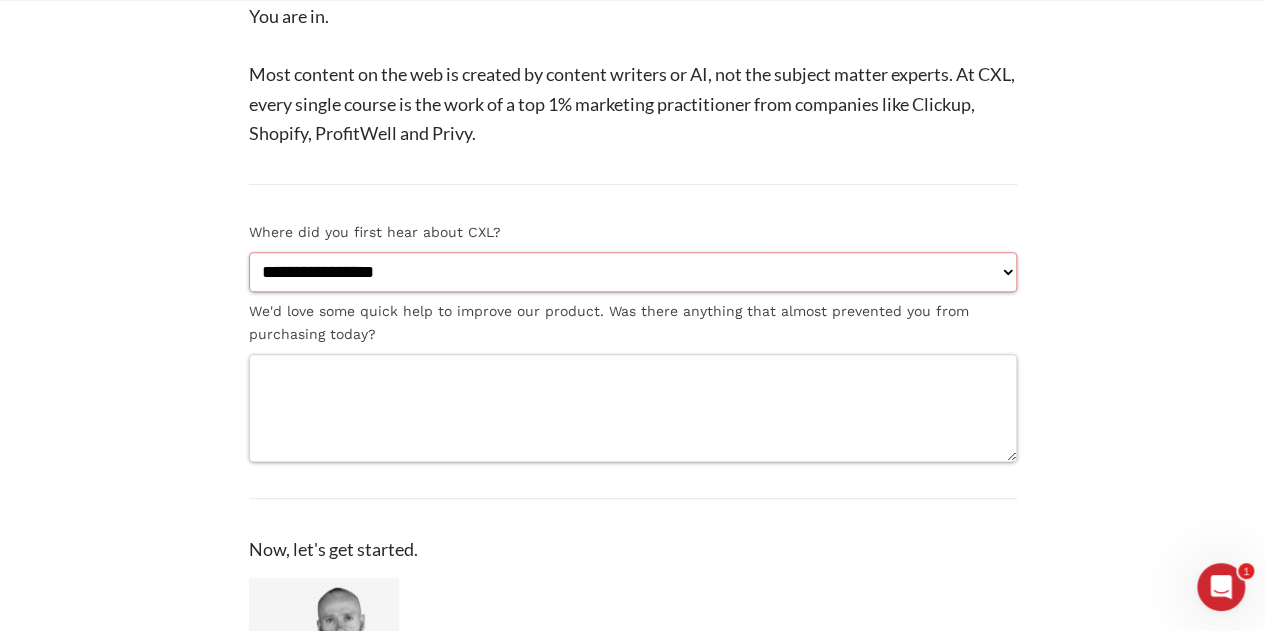 click on "**********" at bounding box center (633, 272) 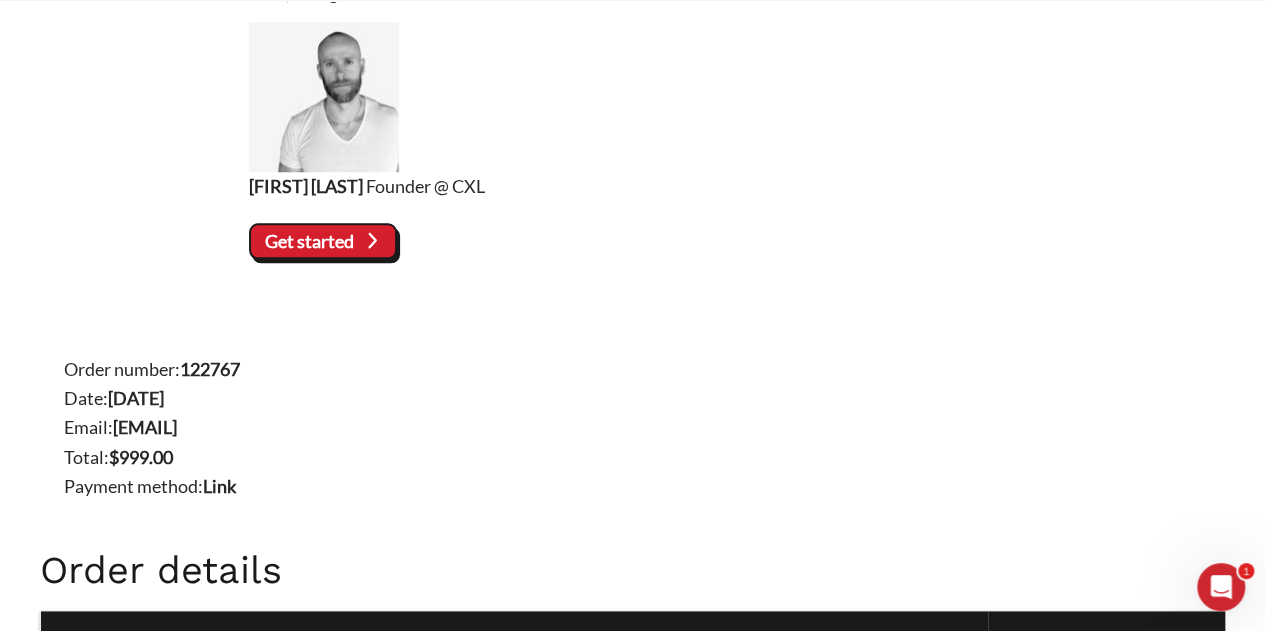 scroll, scrollTop: 727, scrollLeft: 0, axis: vertical 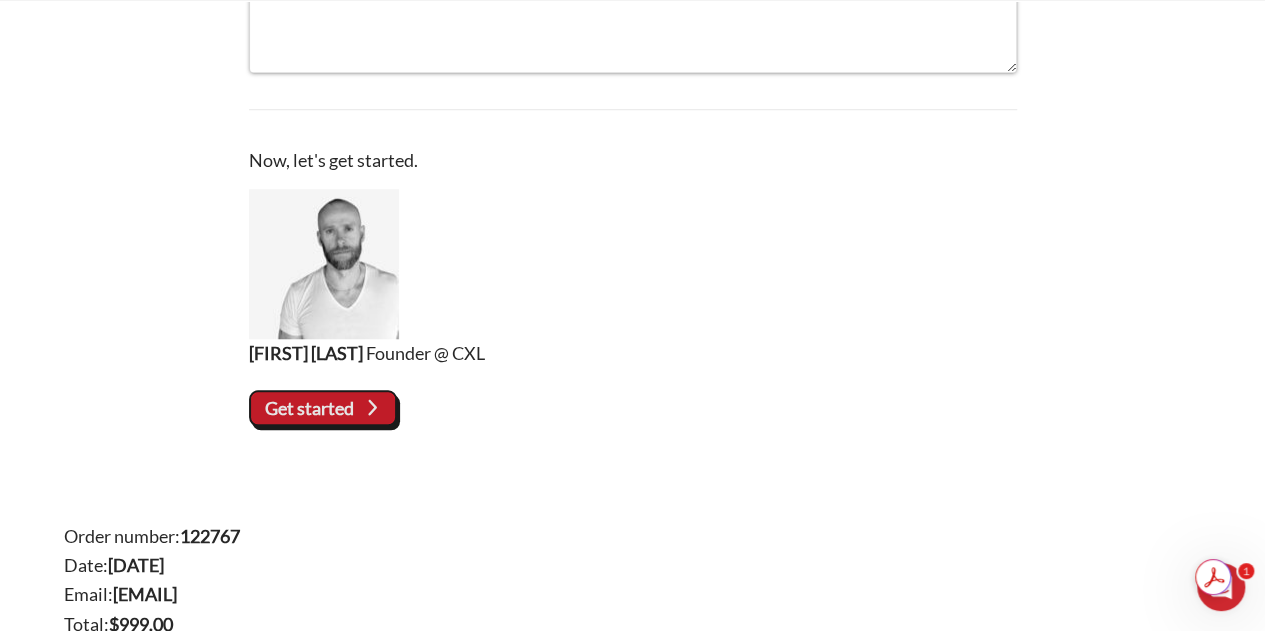 click on "Get started" at bounding box center (0, 0) 